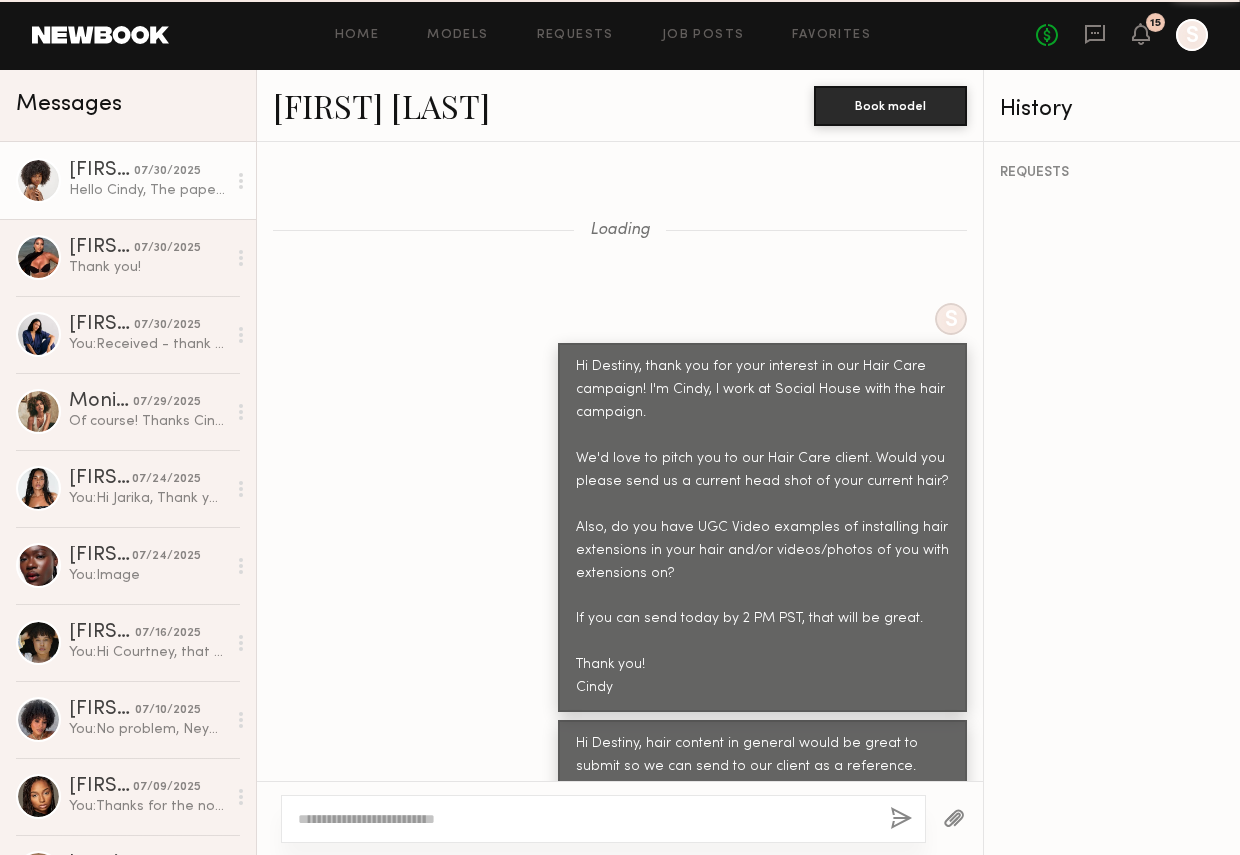 scroll, scrollTop: 0, scrollLeft: 0, axis: both 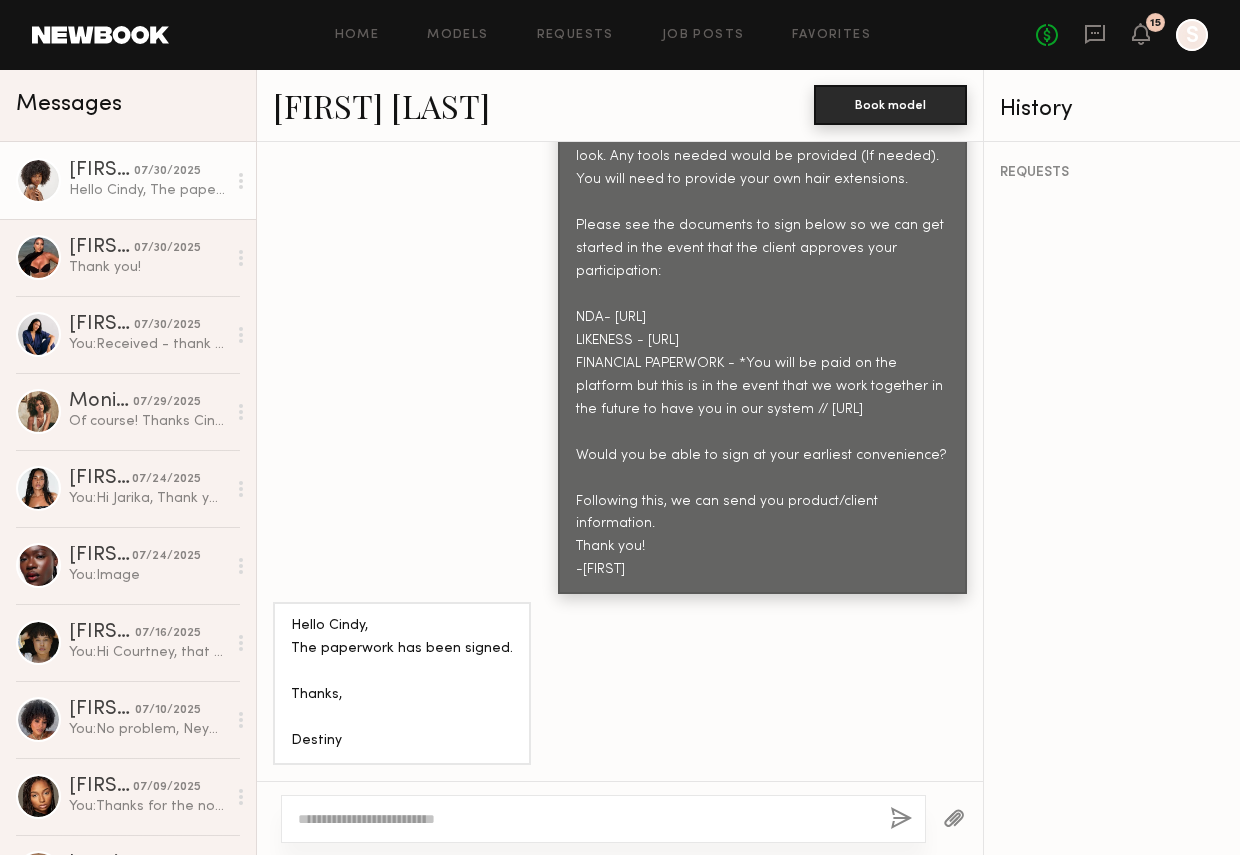 click on "Book model" 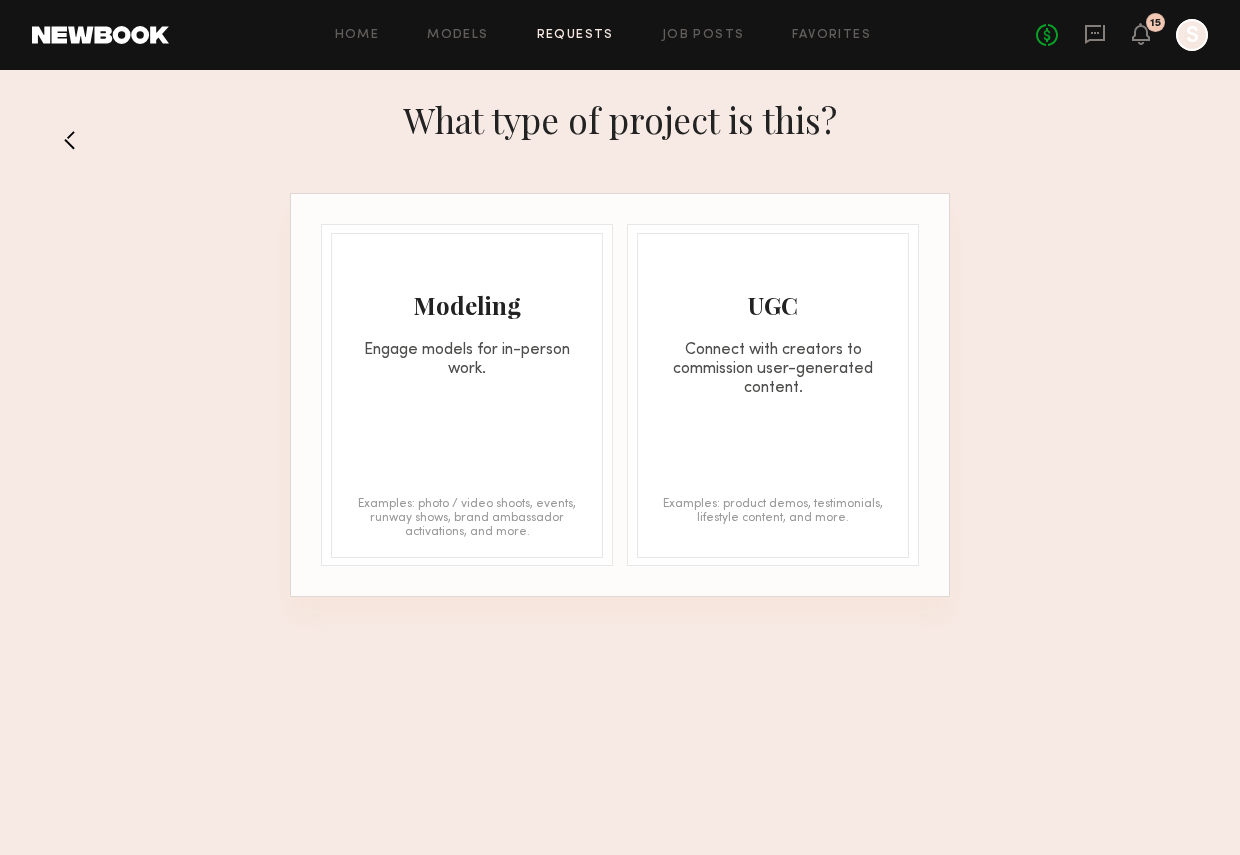 click on "UGC" 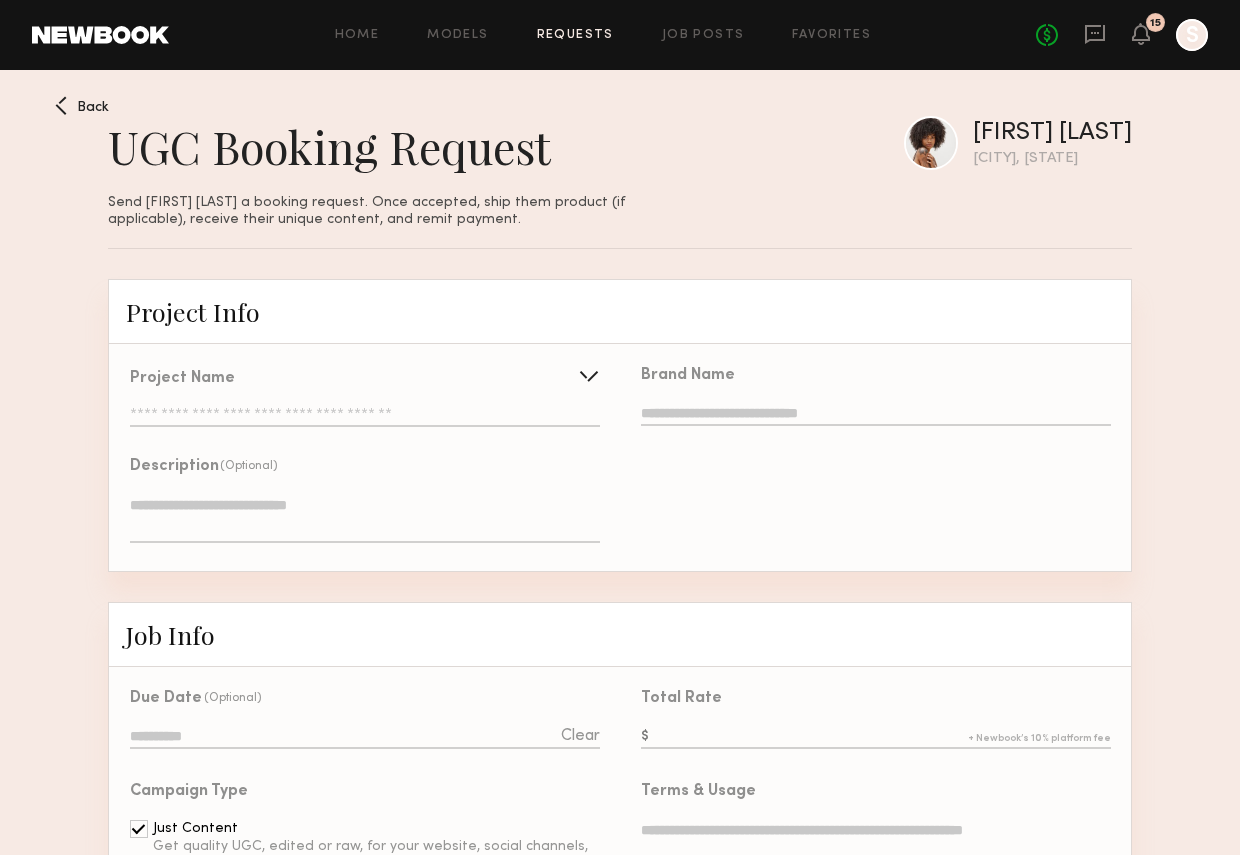 click 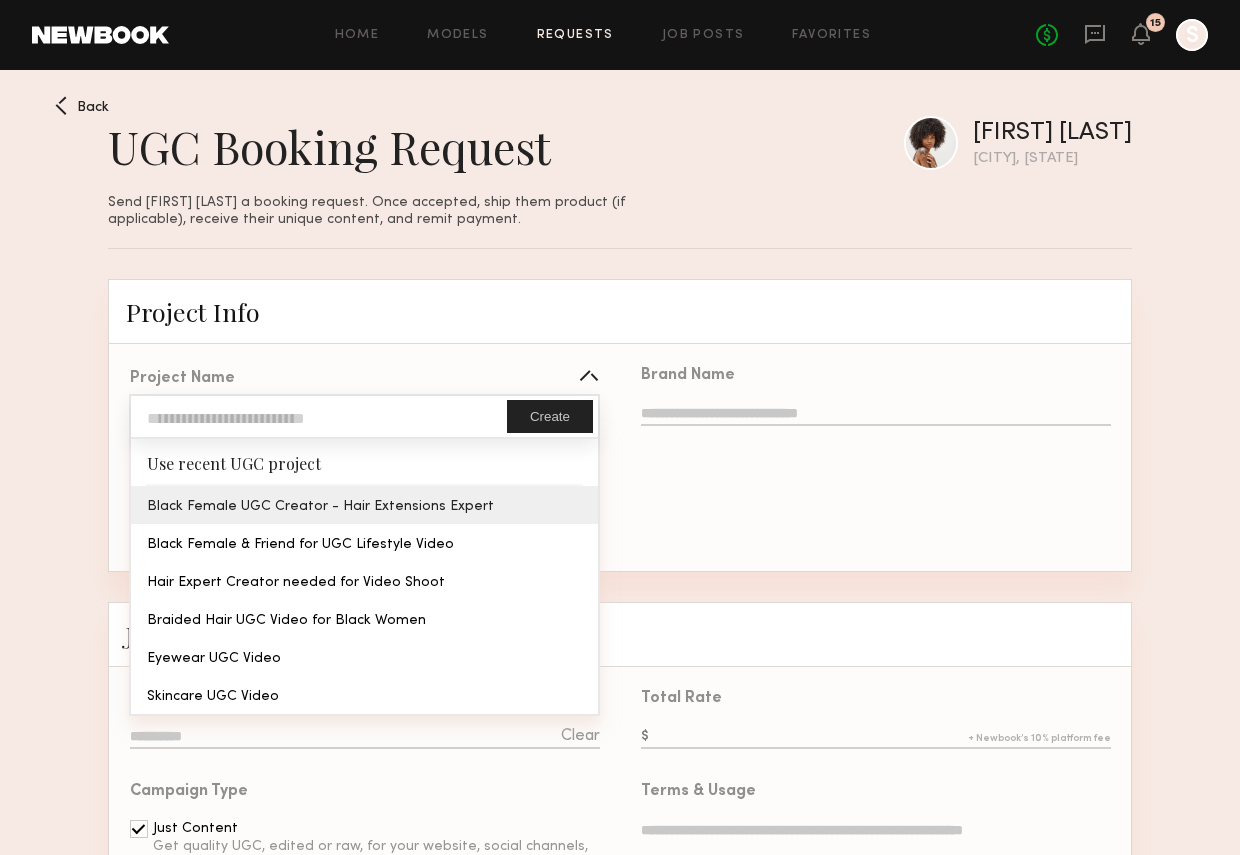 type on "**********" 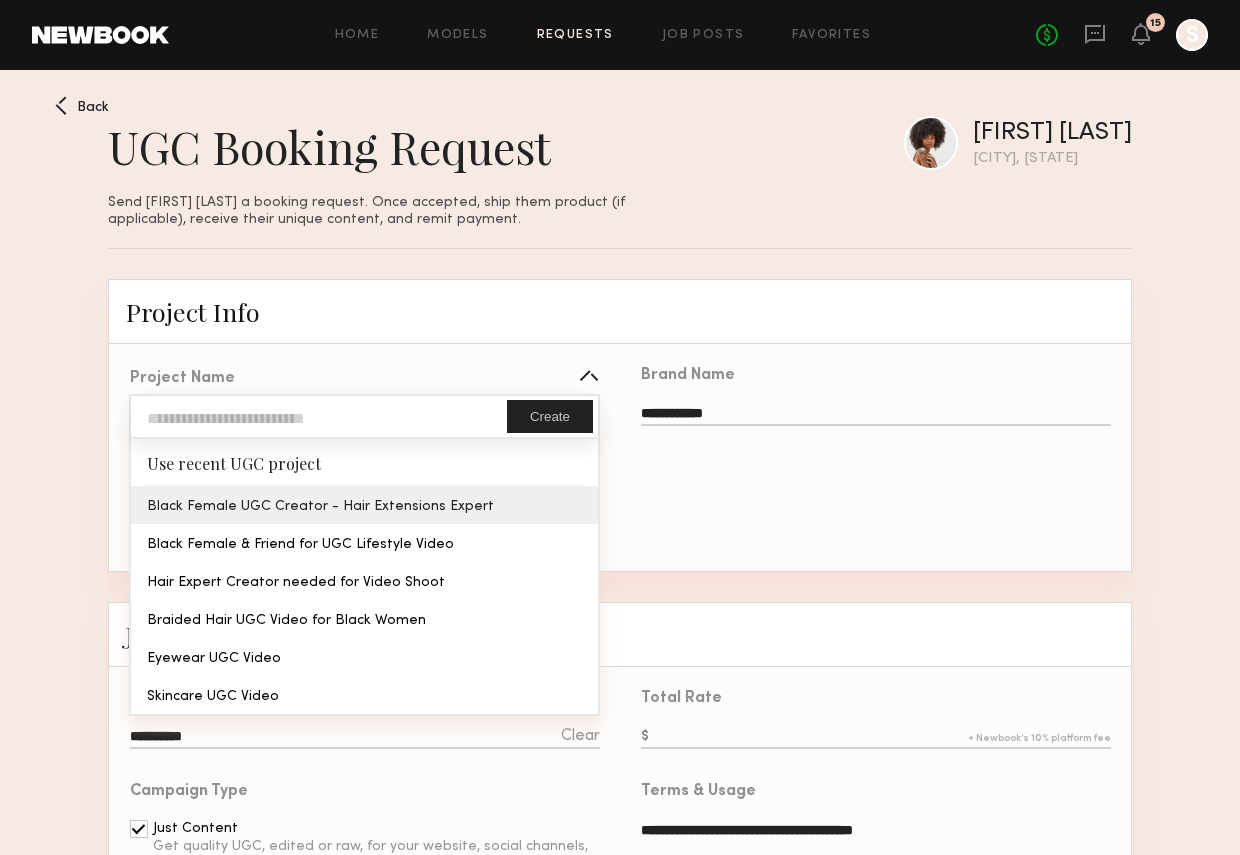 click on "**********" 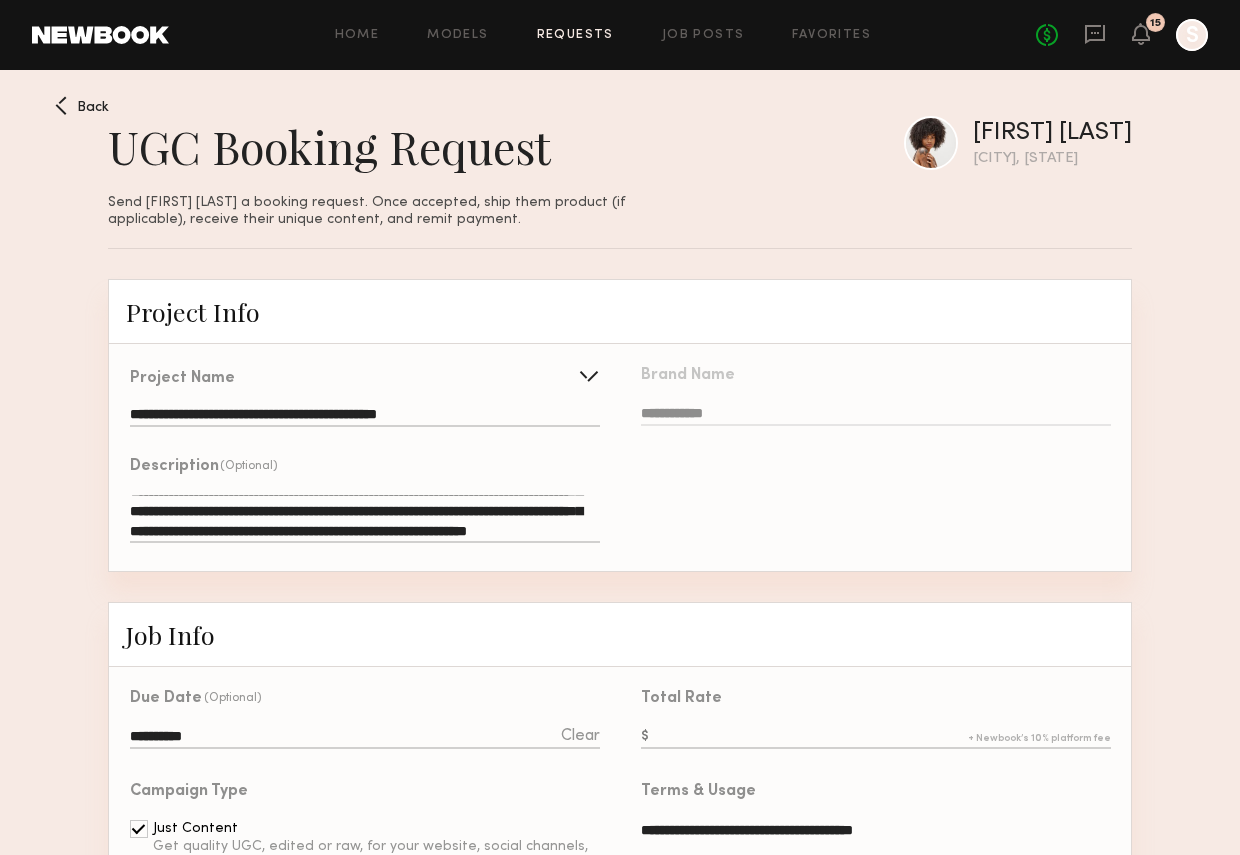 scroll, scrollTop: 57, scrollLeft: 0, axis: vertical 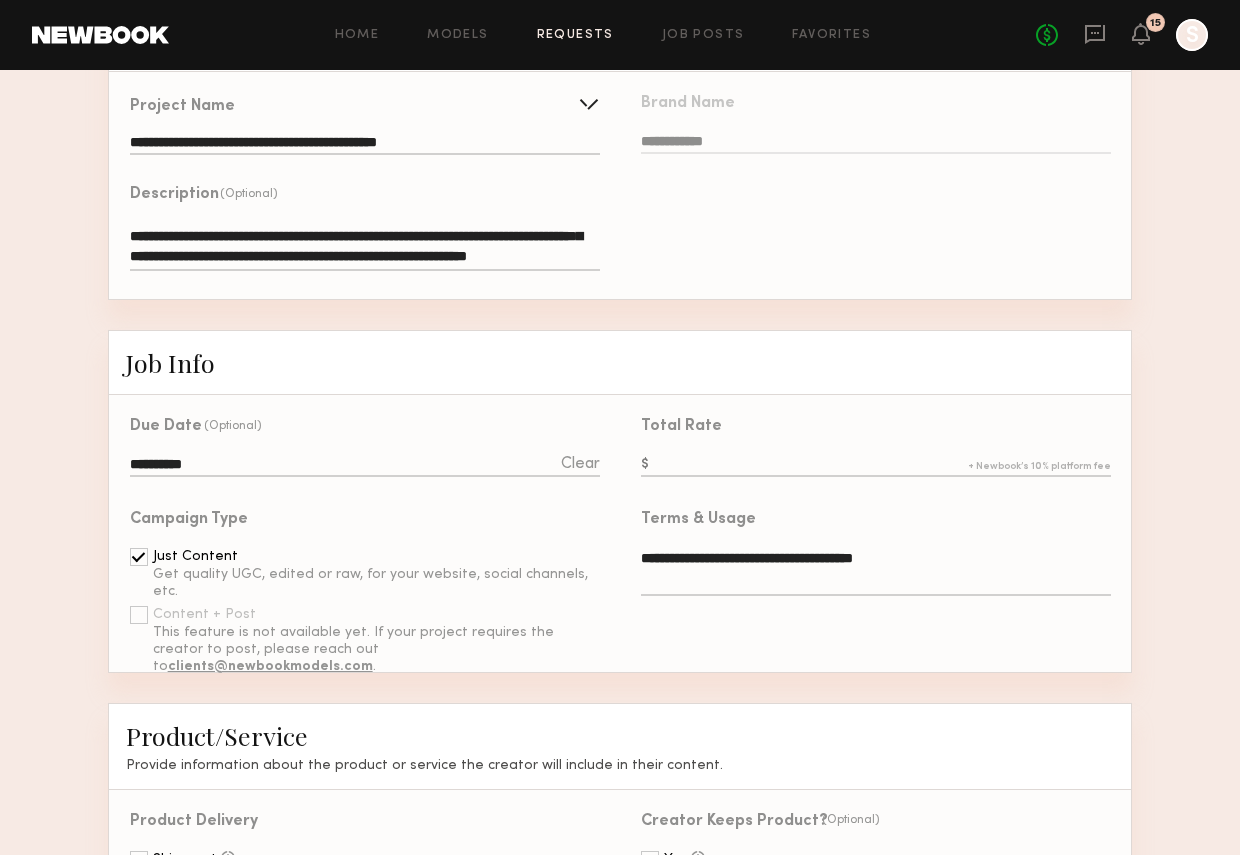click on "Clear" 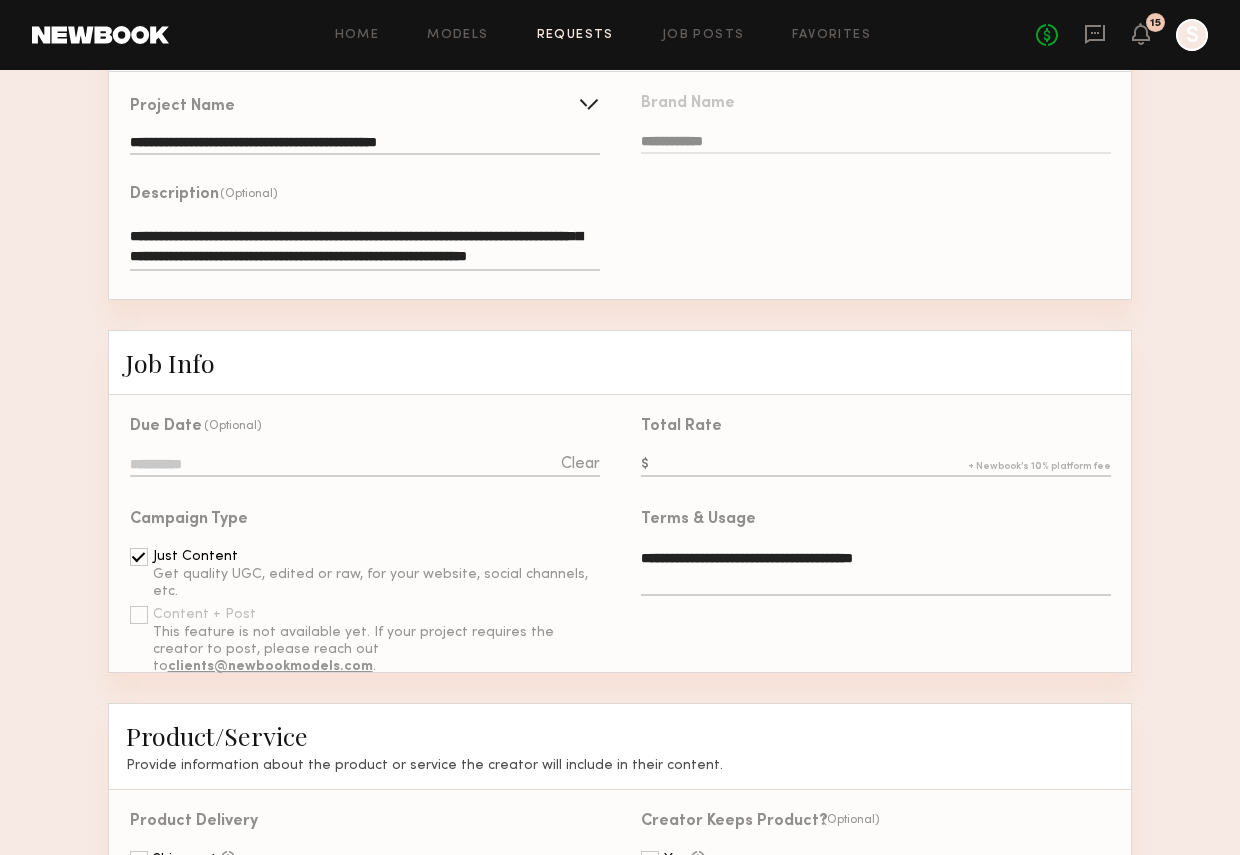 click 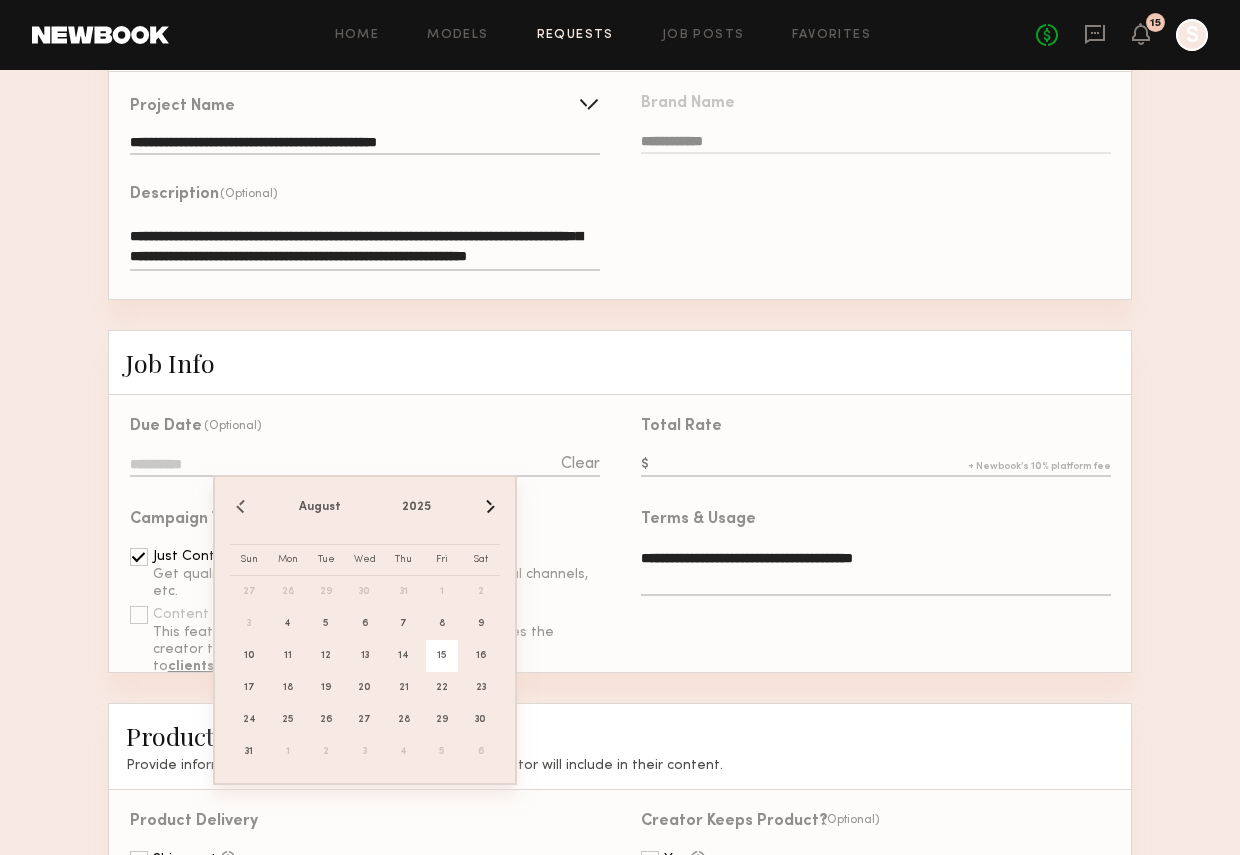click on "15" 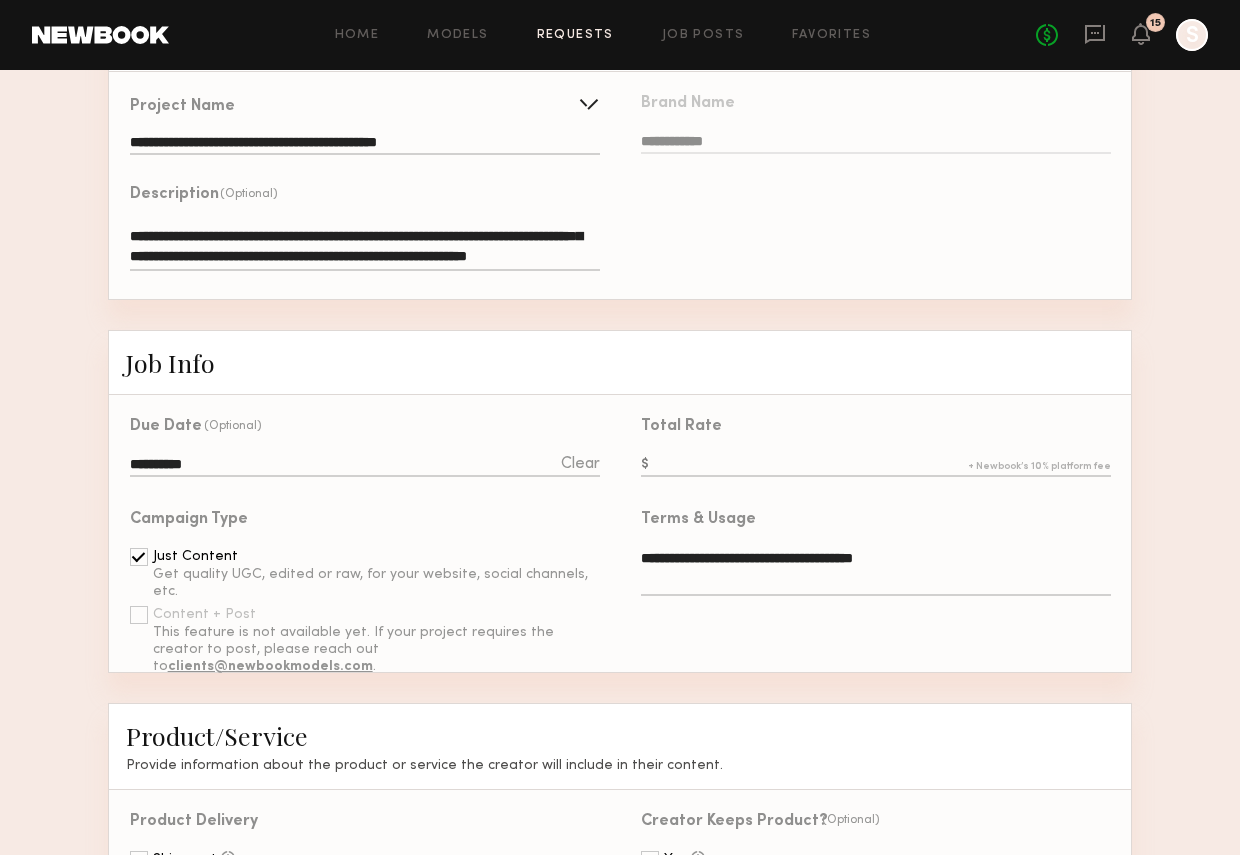 click 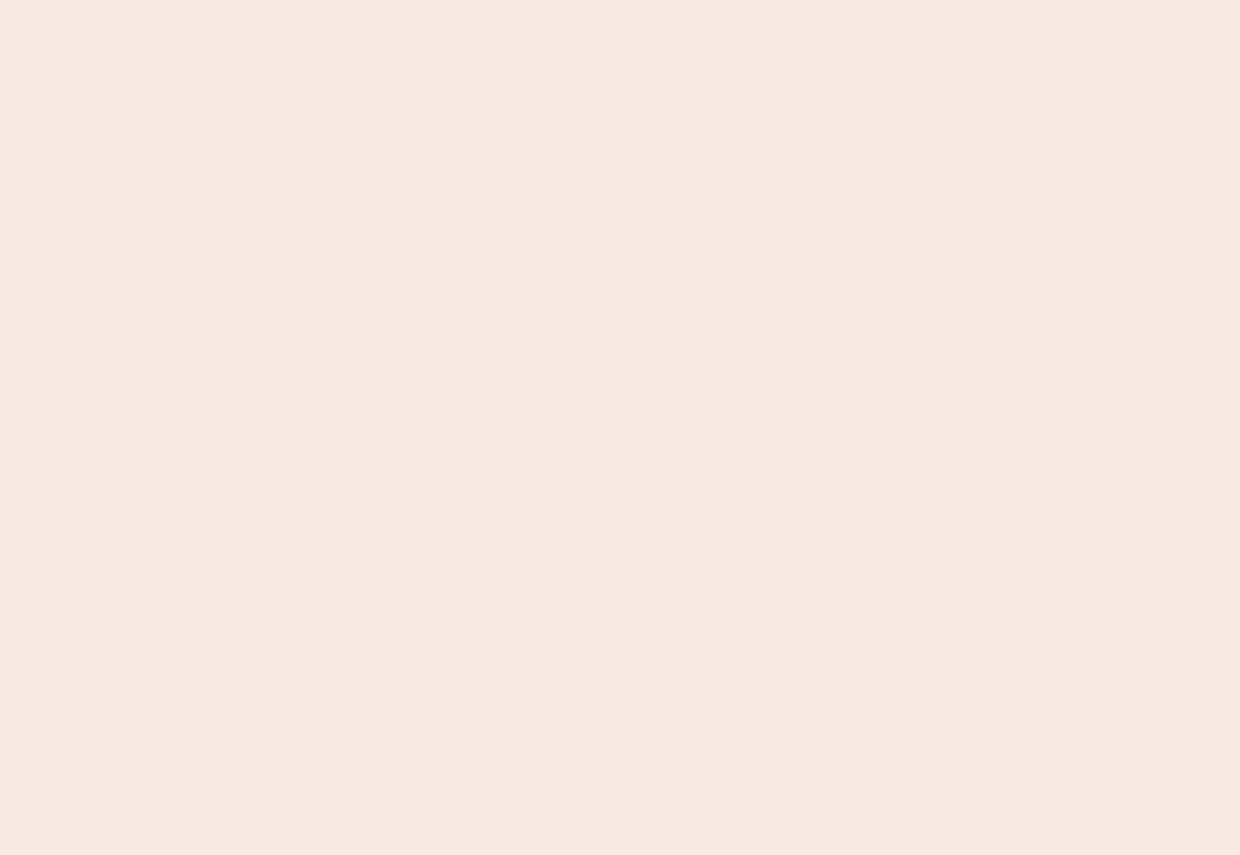 scroll, scrollTop: 0, scrollLeft: 0, axis: both 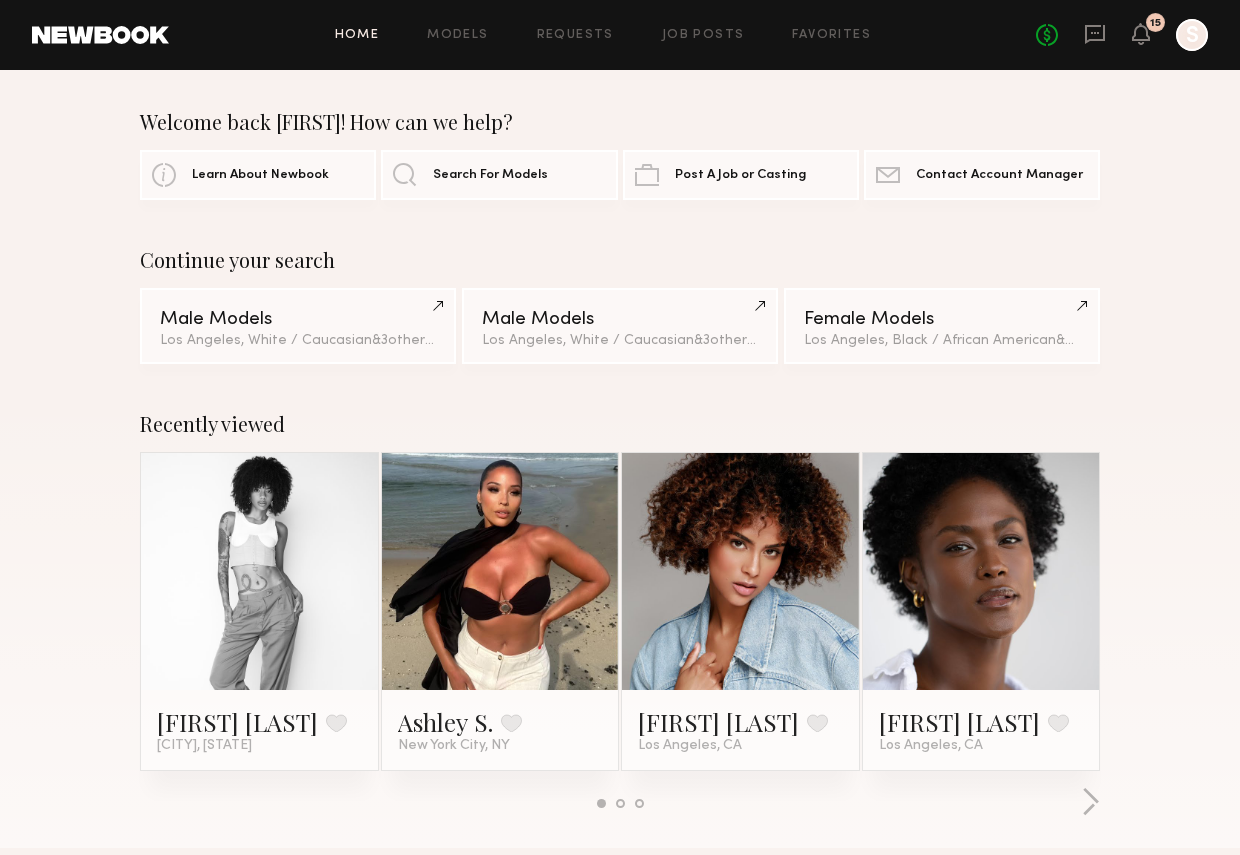 click 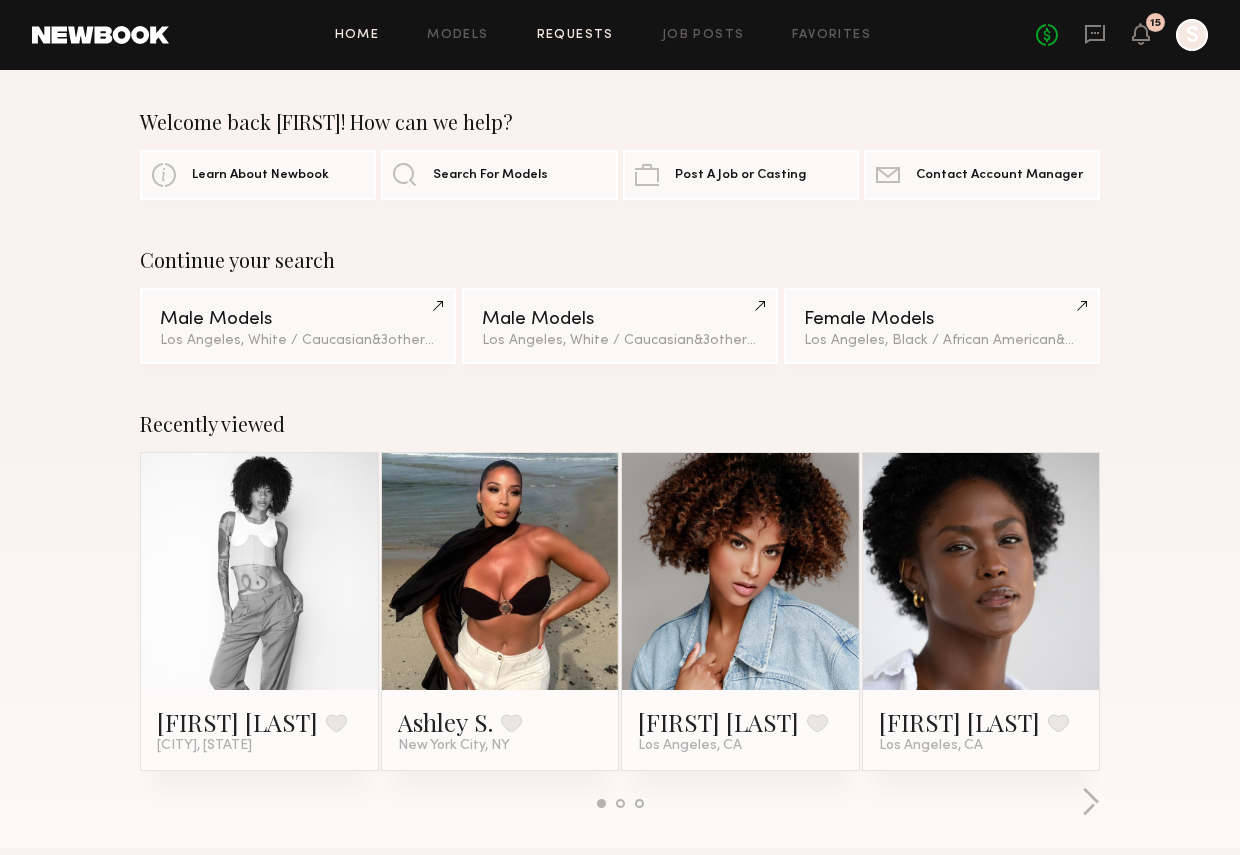 click on "Requests" 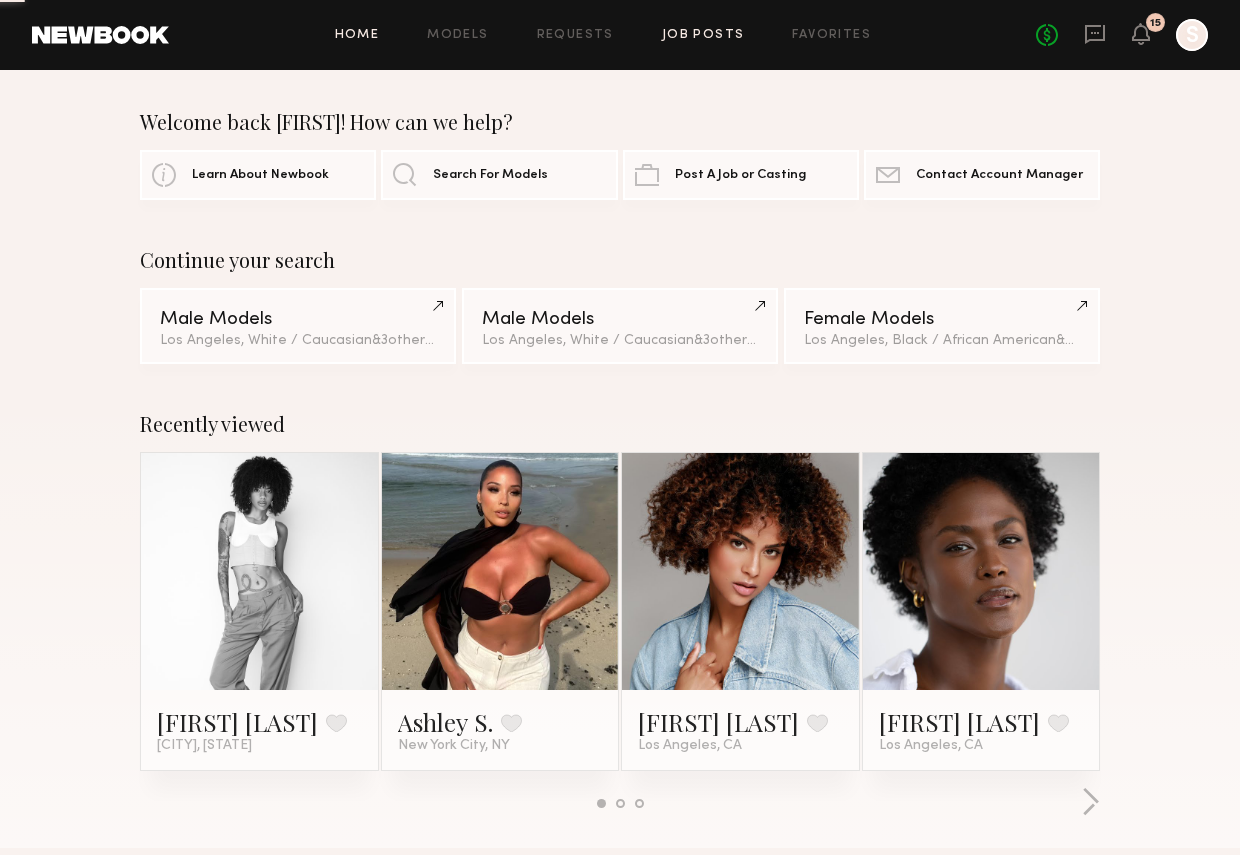 click on "Job Posts" 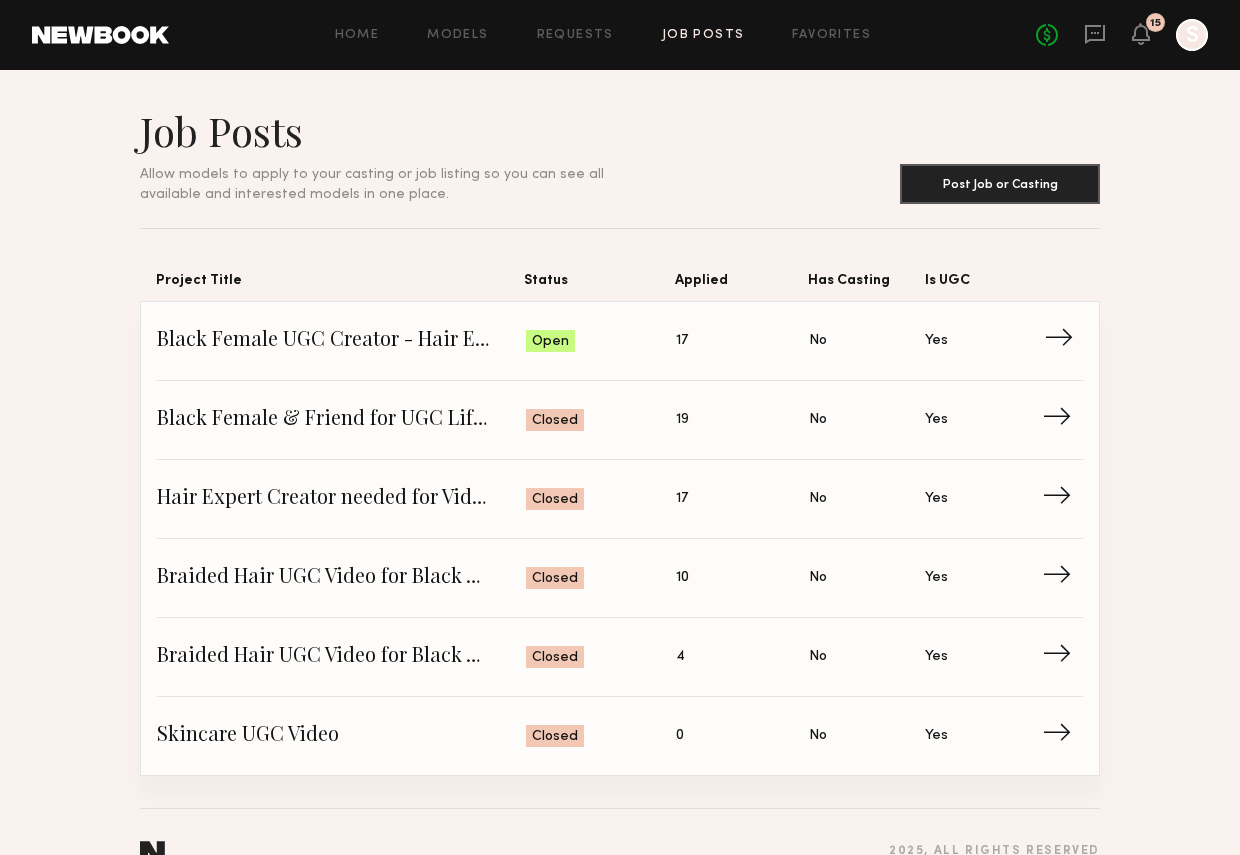 click on "Black Female UGC Creator - Hair Extensions Expert" 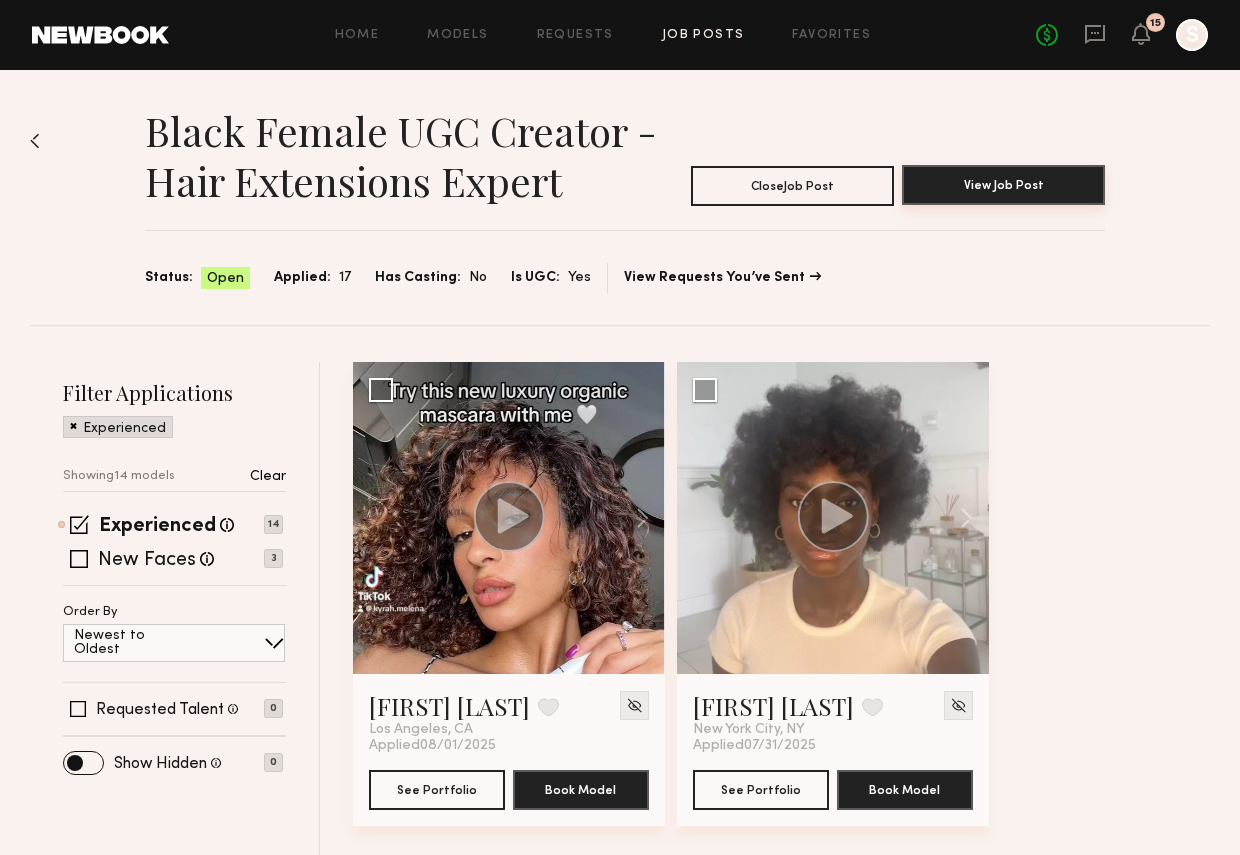 click on "View Job Post" 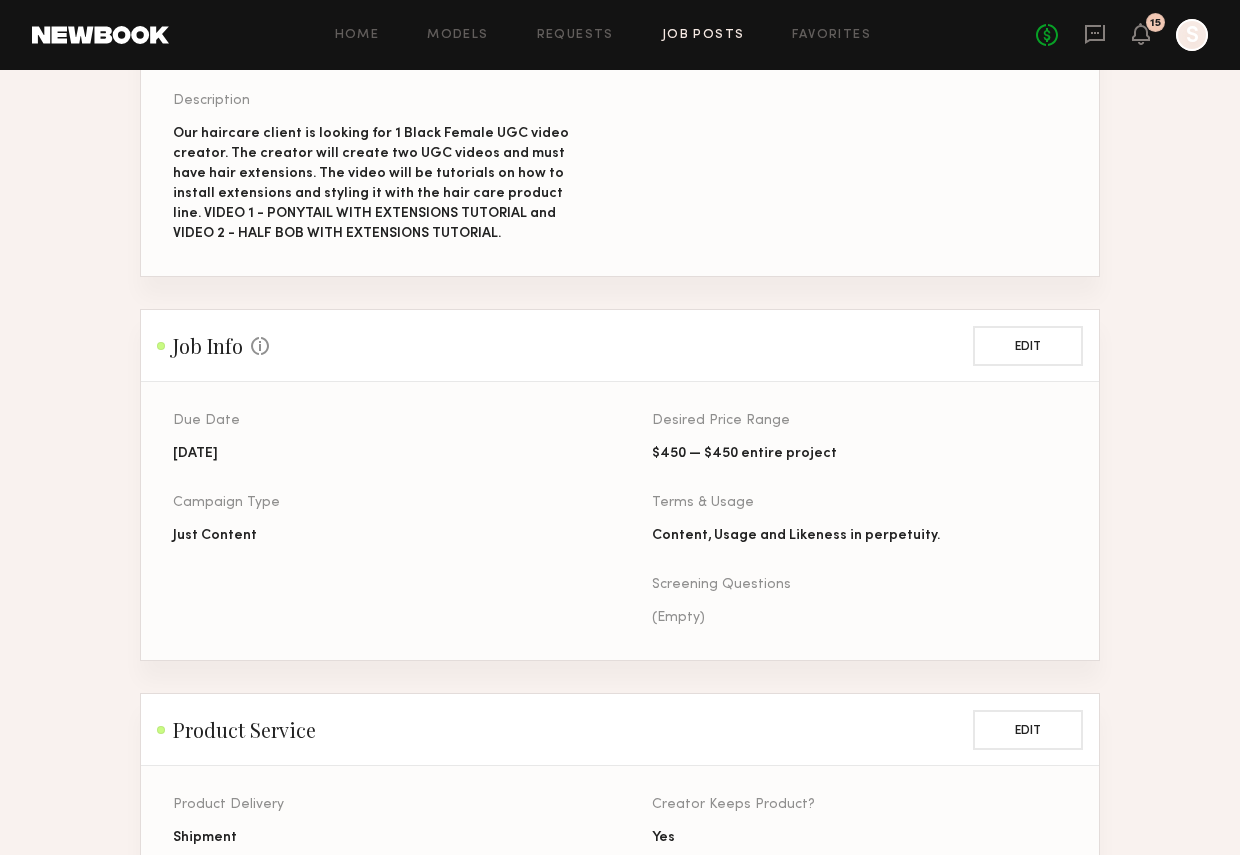 scroll, scrollTop: 358, scrollLeft: 0, axis: vertical 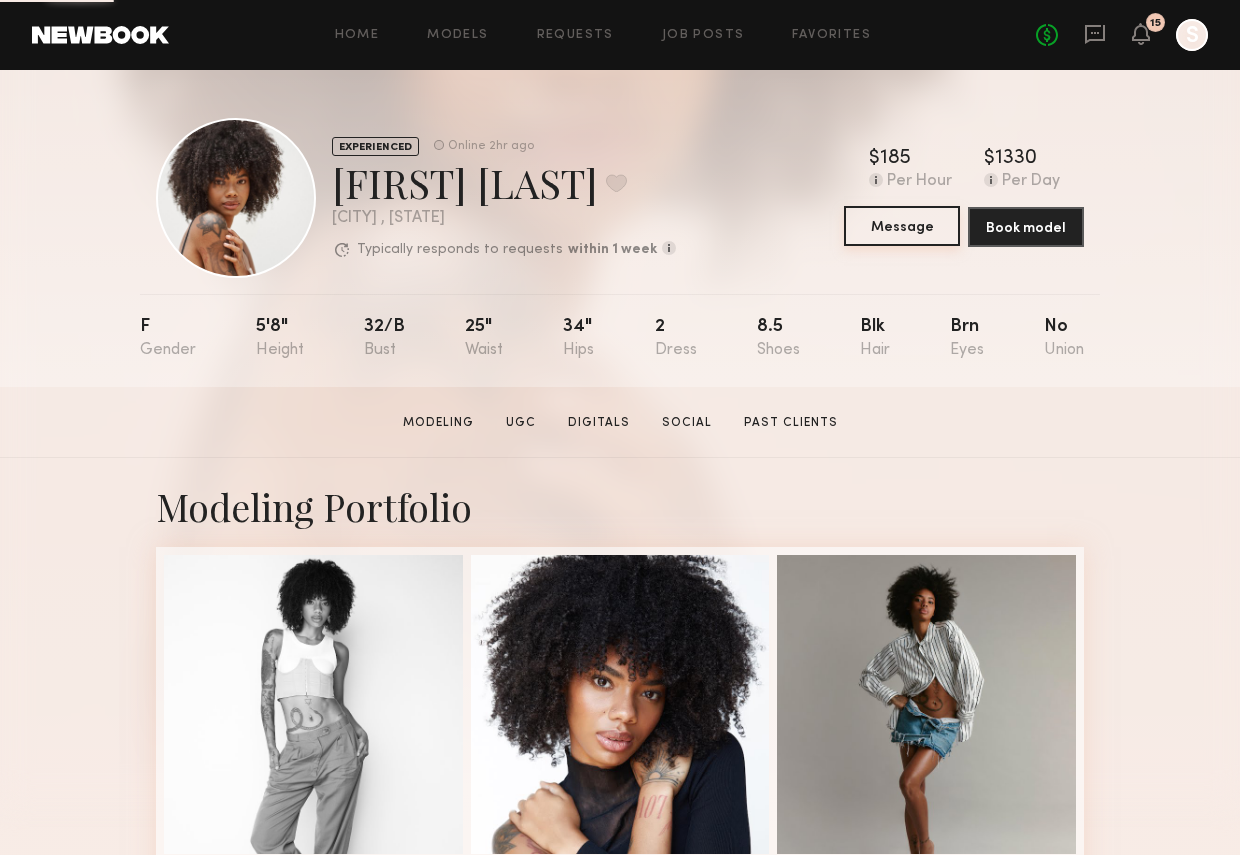 click on "Message" 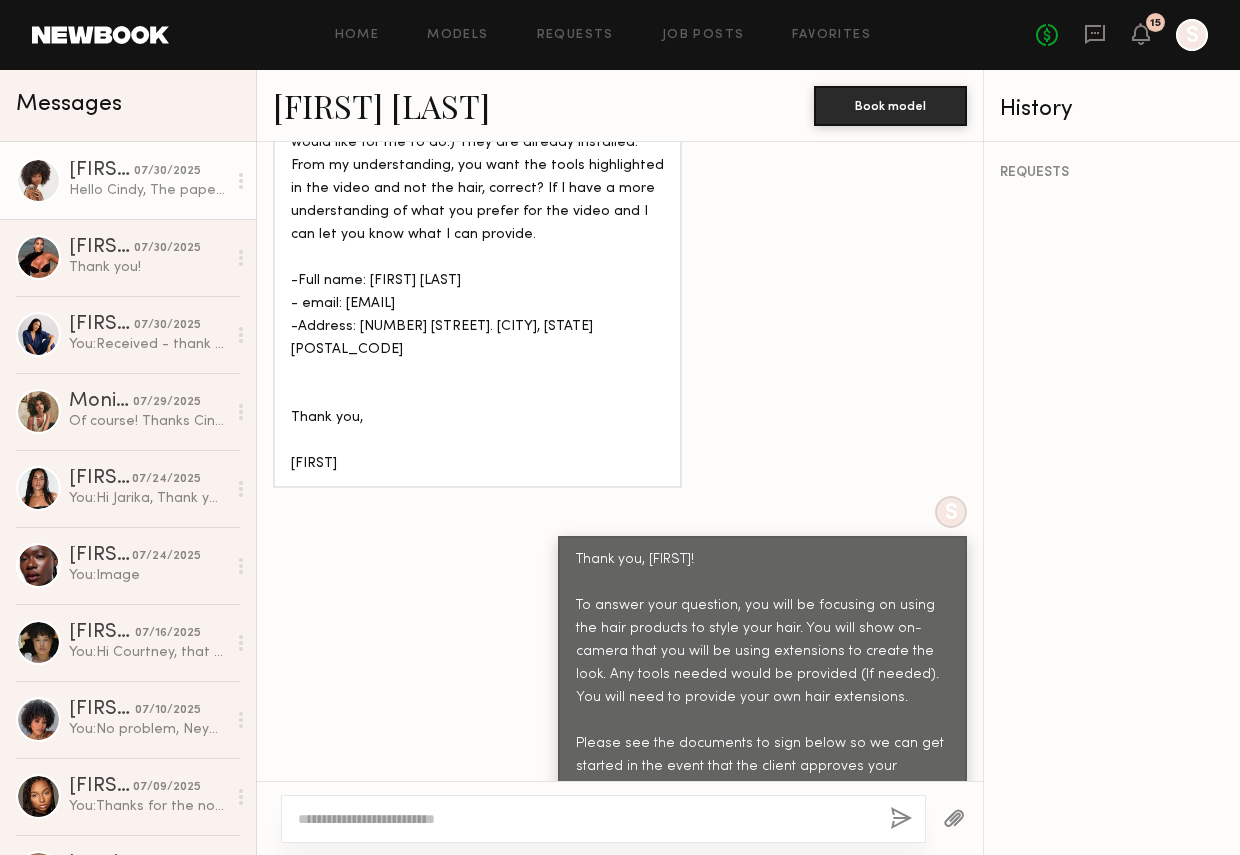 scroll, scrollTop: 2632, scrollLeft: 0, axis: vertical 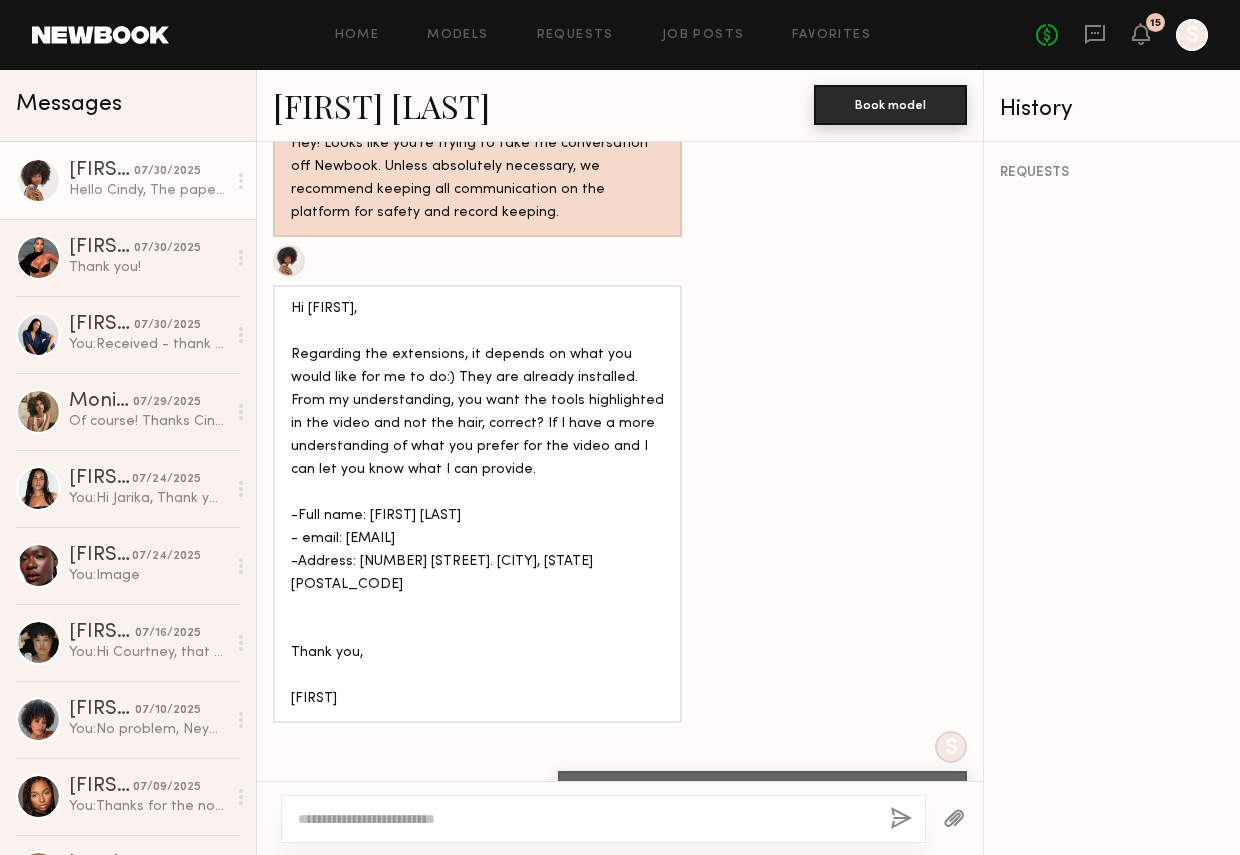 click on "Book model" 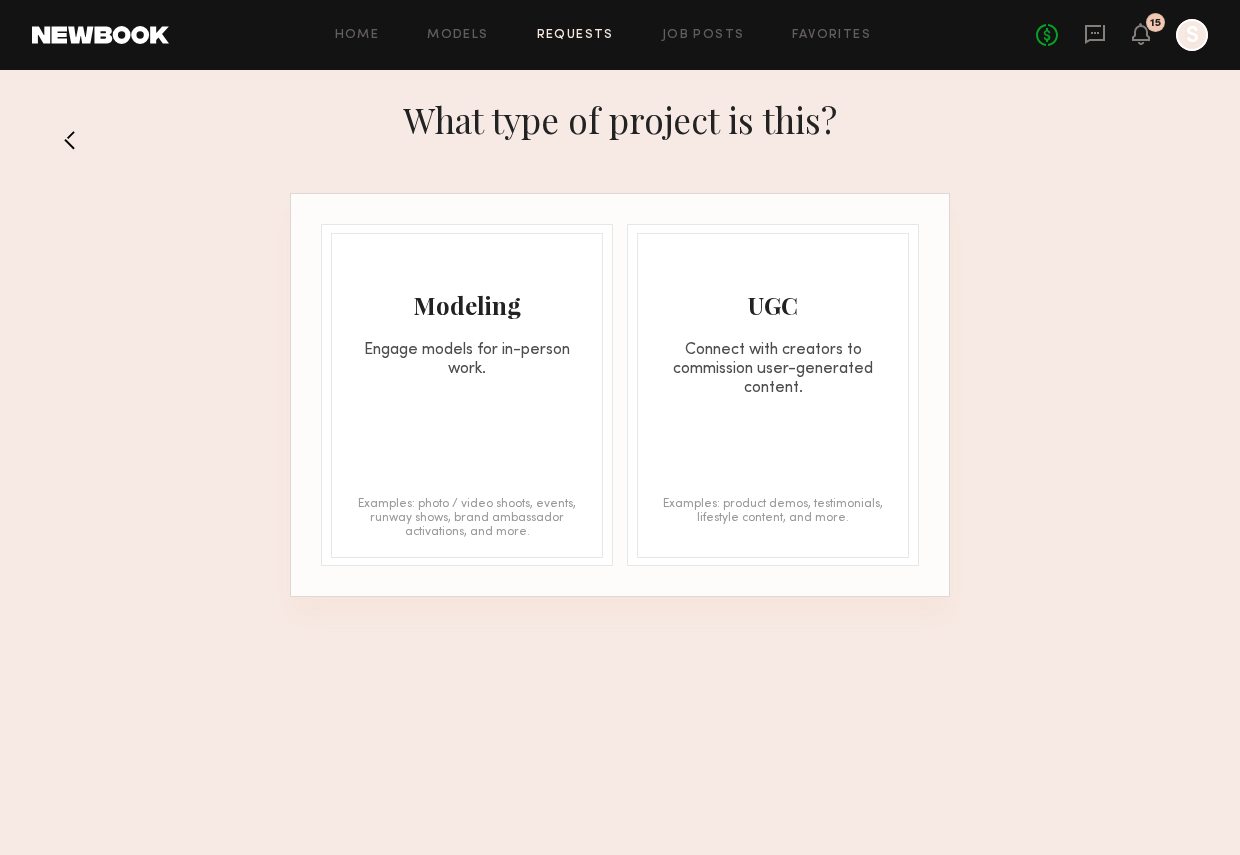 click on "Connect with creators to commission user-generated content." 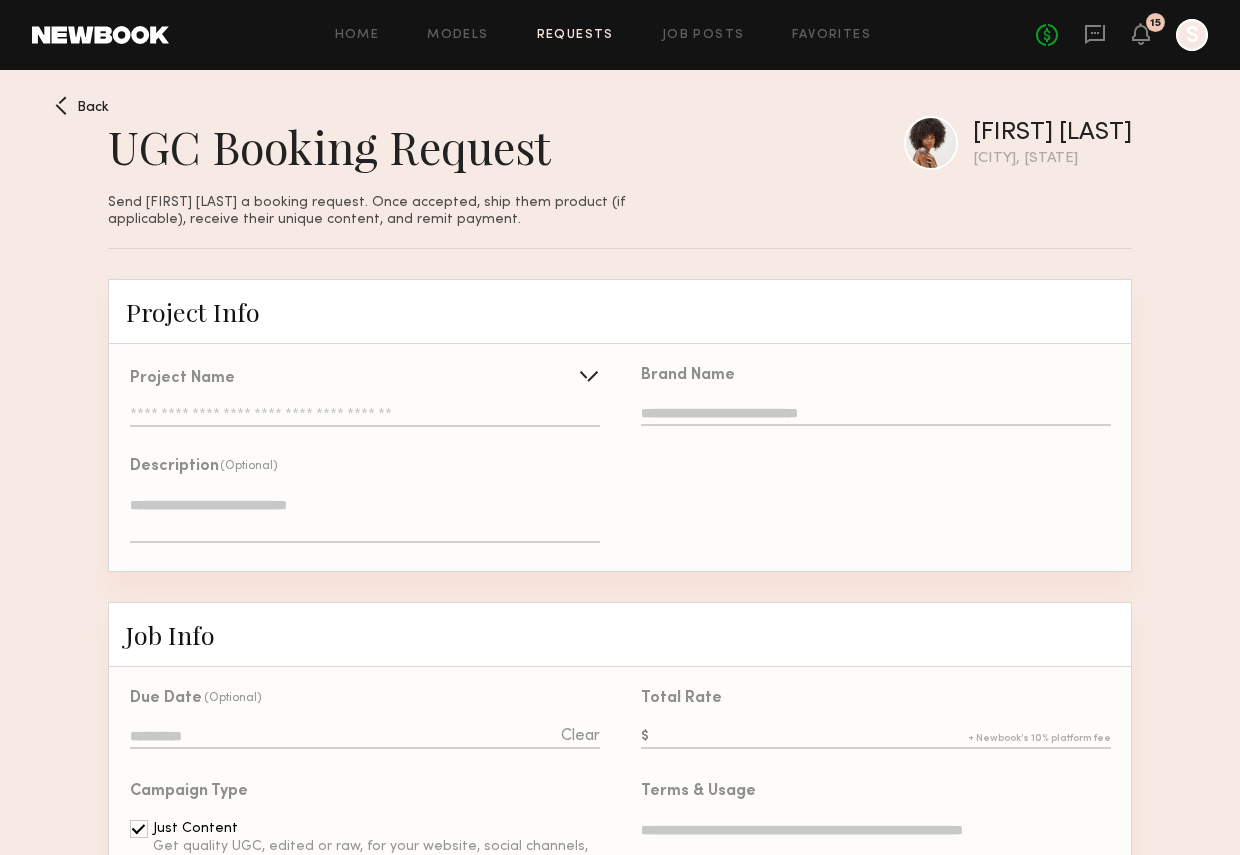 click 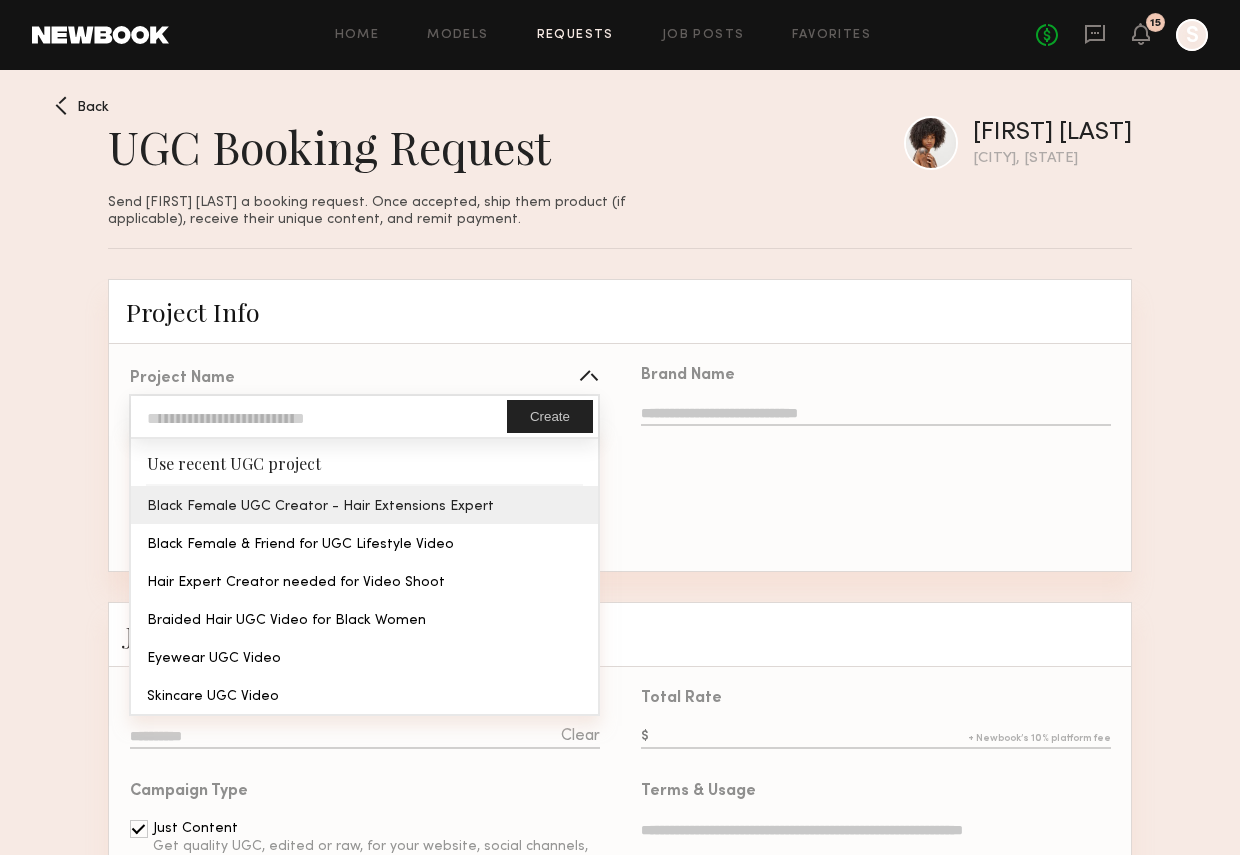 type on "**********" 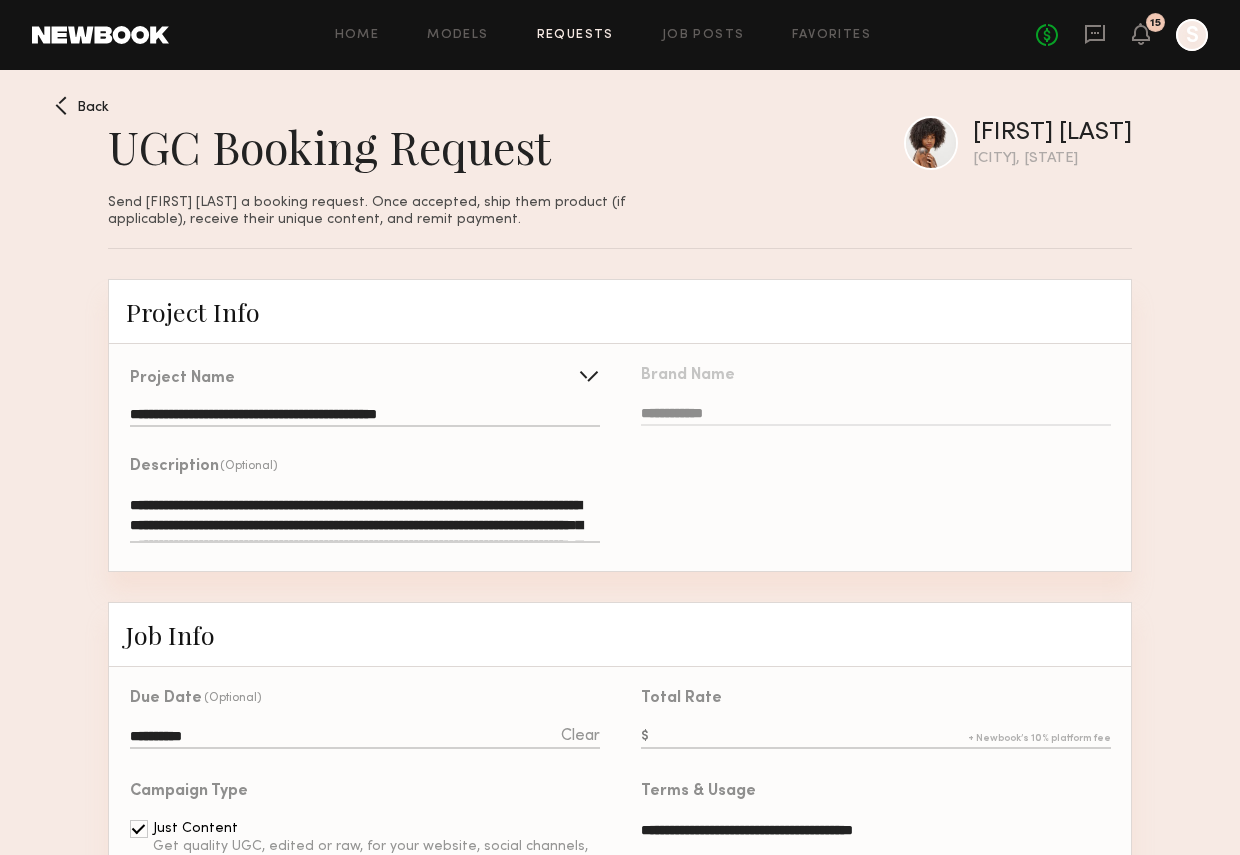 click on "**********" 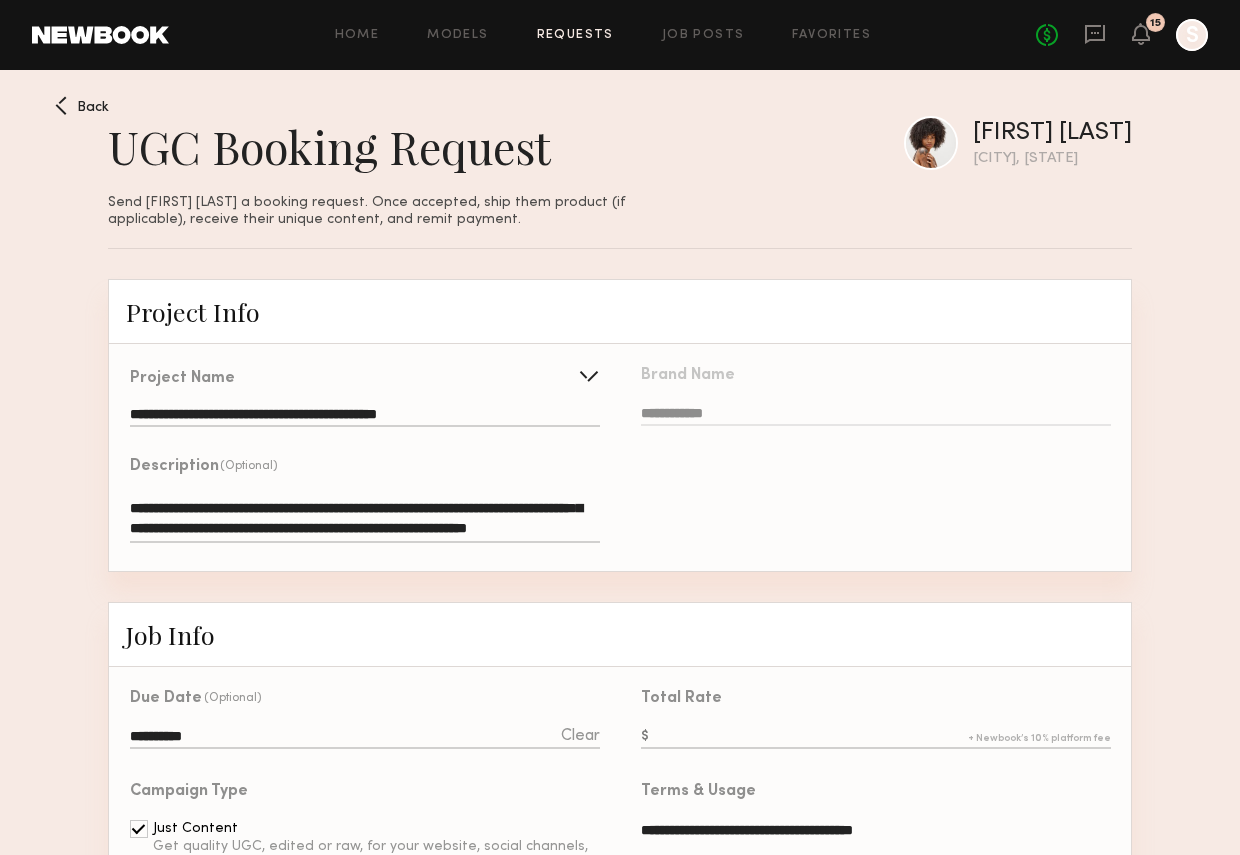 click 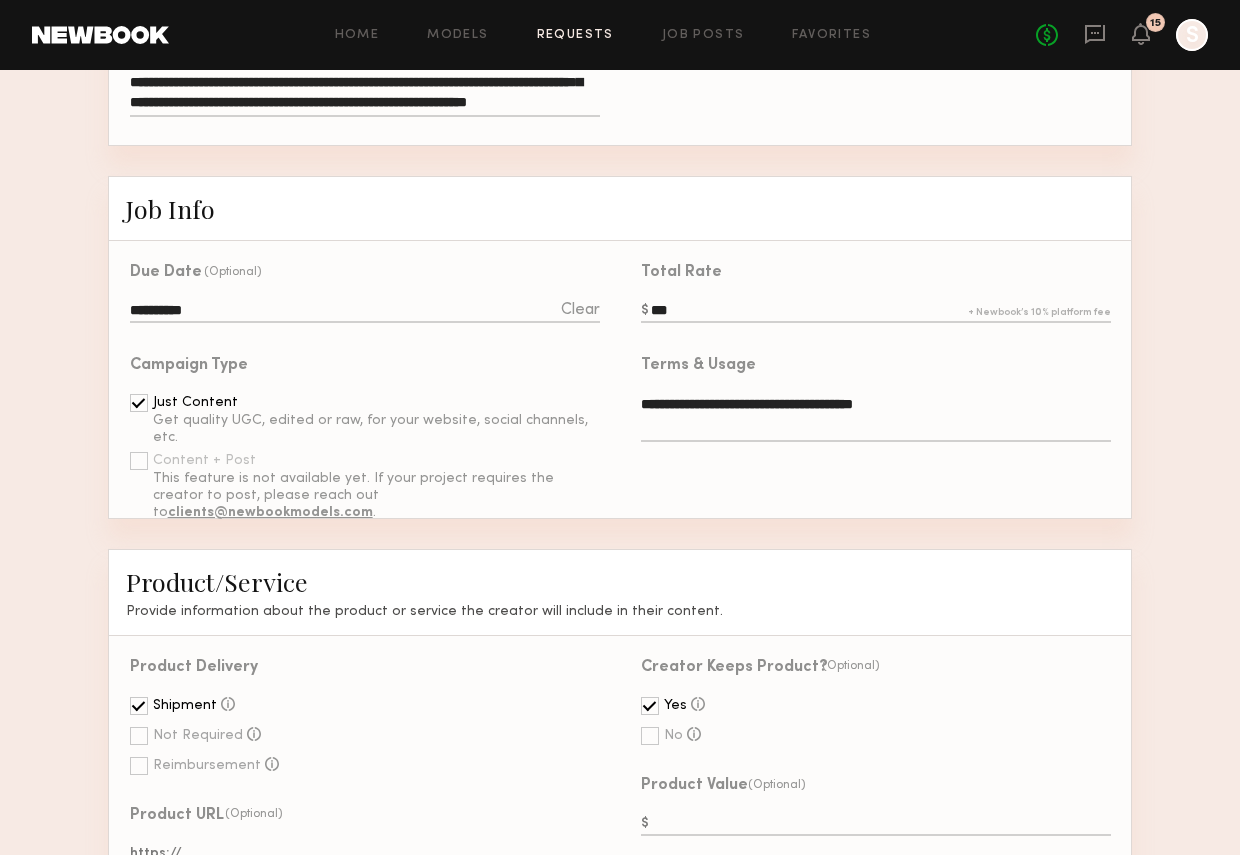 scroll, scrollTop: 478, scrollLeft: 0, axis: vertical 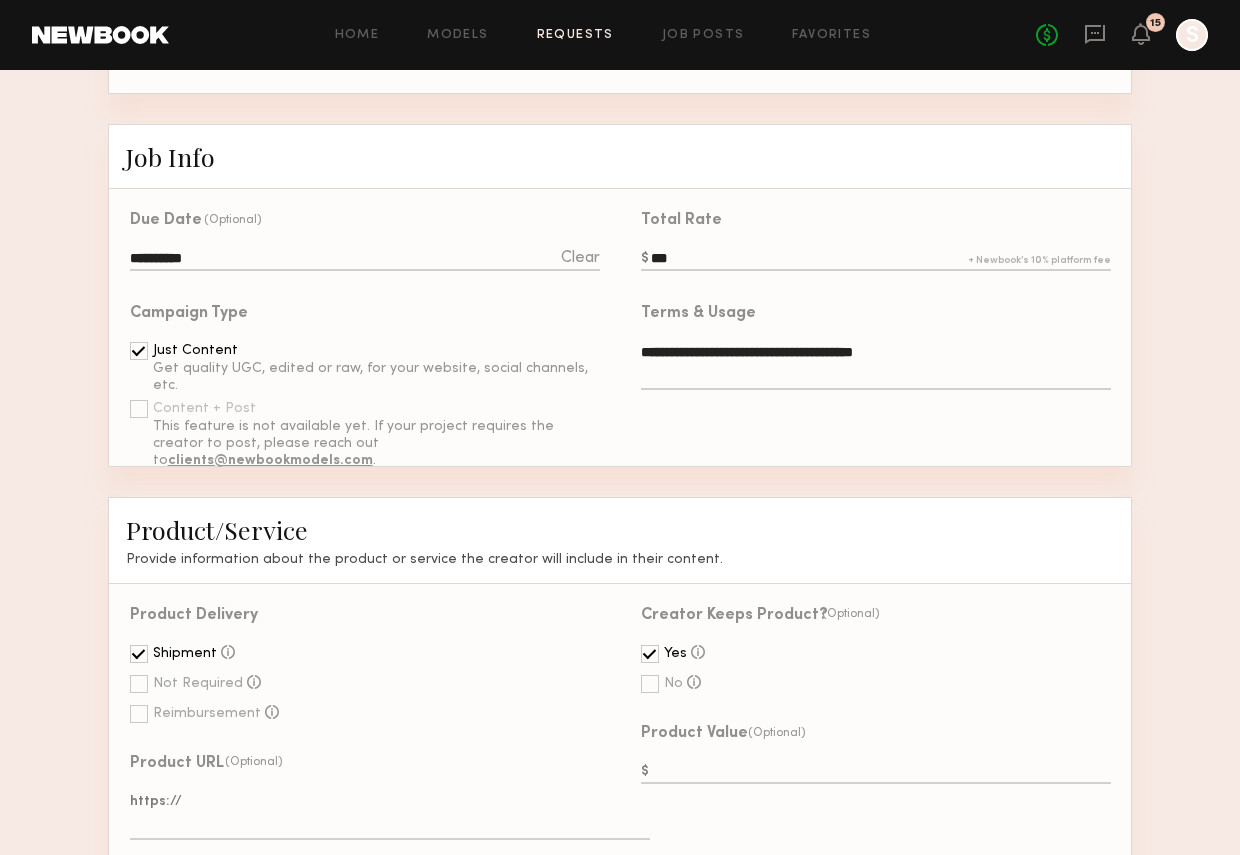 type on "***" 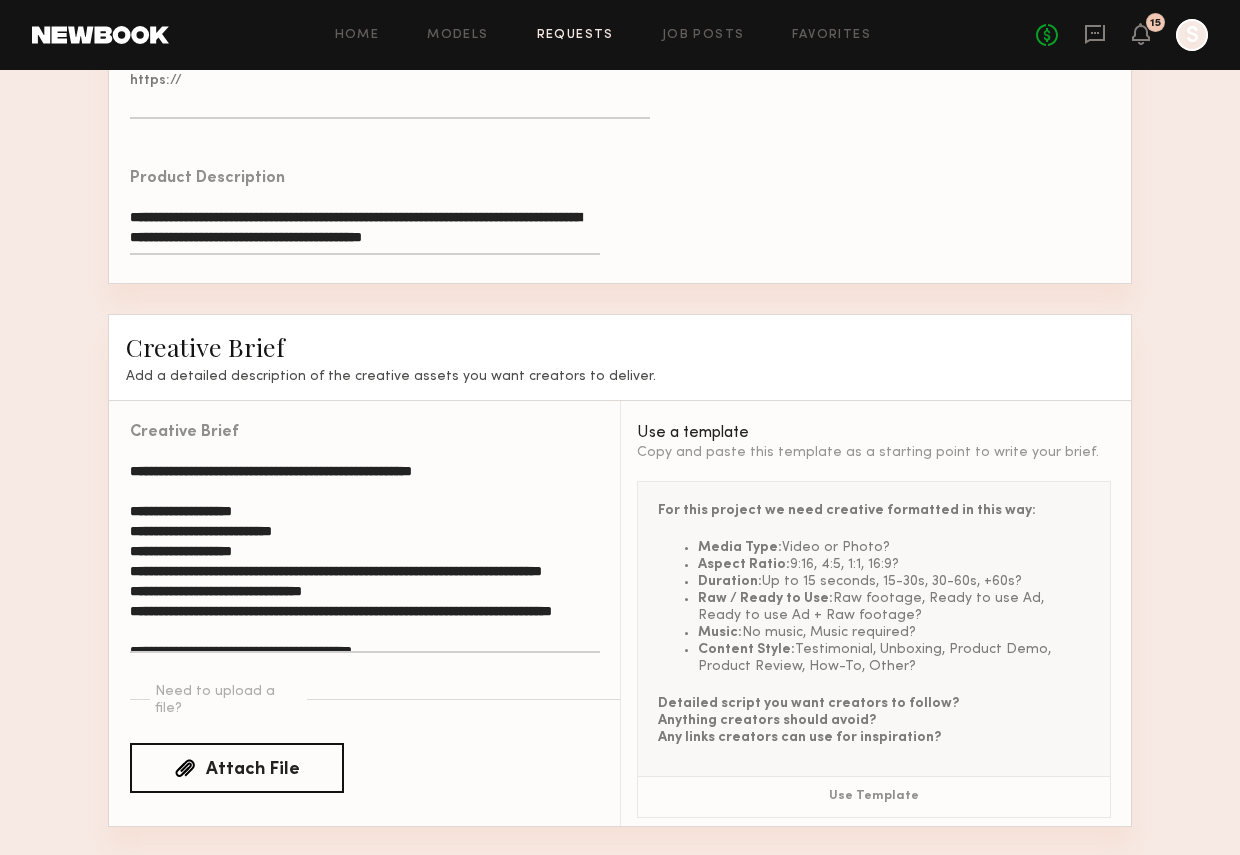 scroll, scrollTop: 1270, scrollLeft: 0, axis: vertical 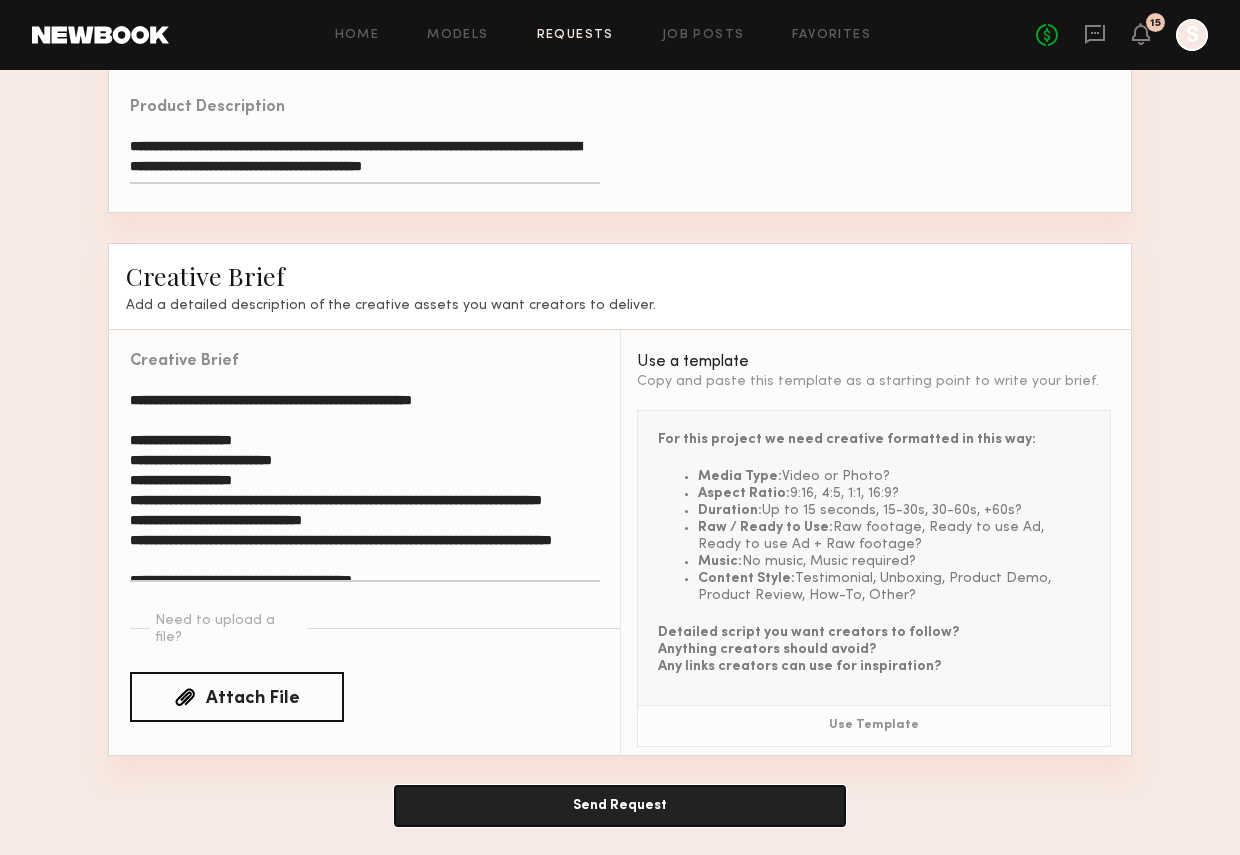 click on "Send Request" 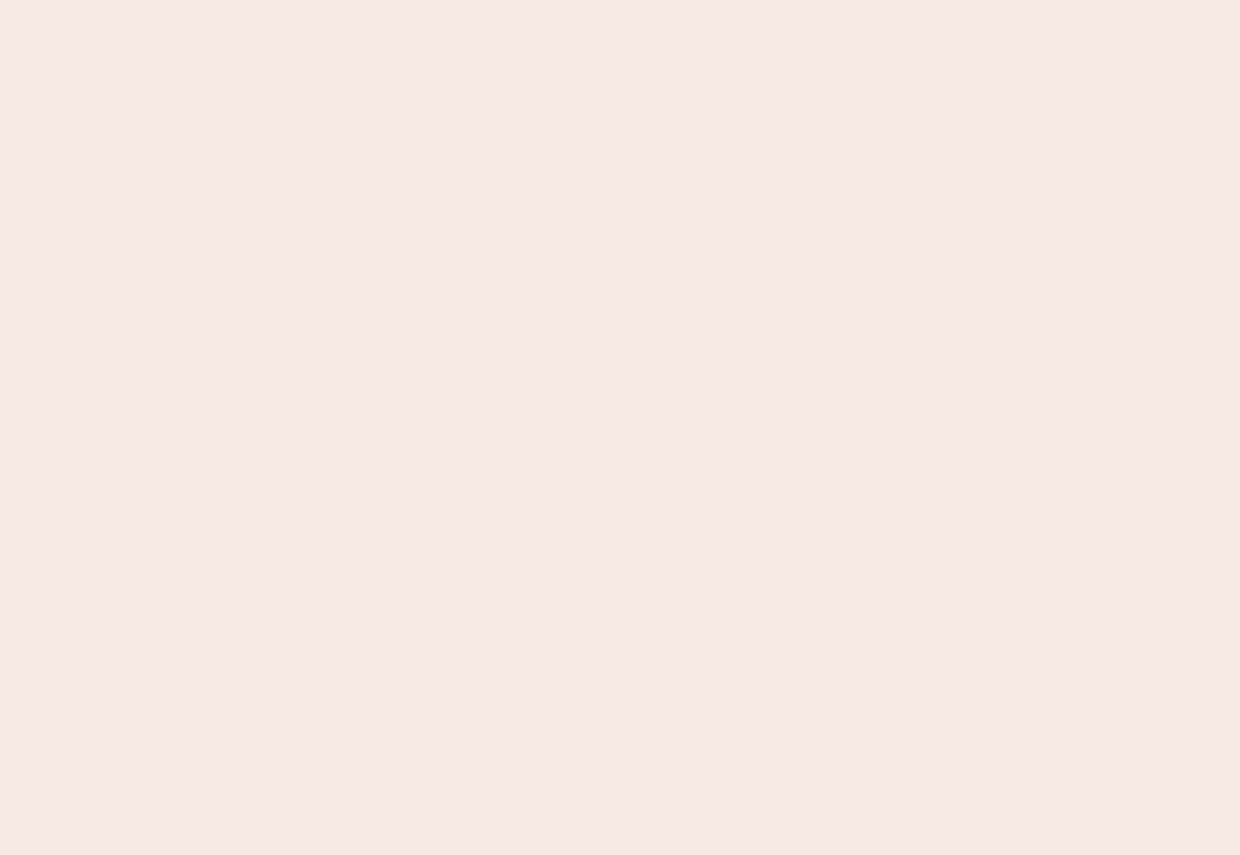 scroll, scrollTop: 0, scrollLeft: 0, axis: both 